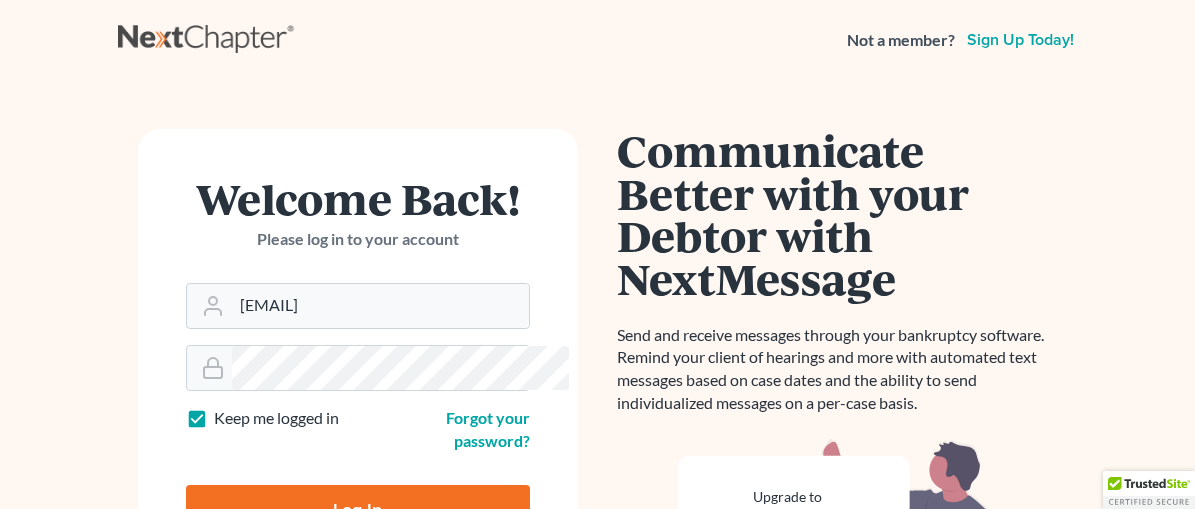 scroll, scrollTop: 0, scrollLeft: 0, axis: both 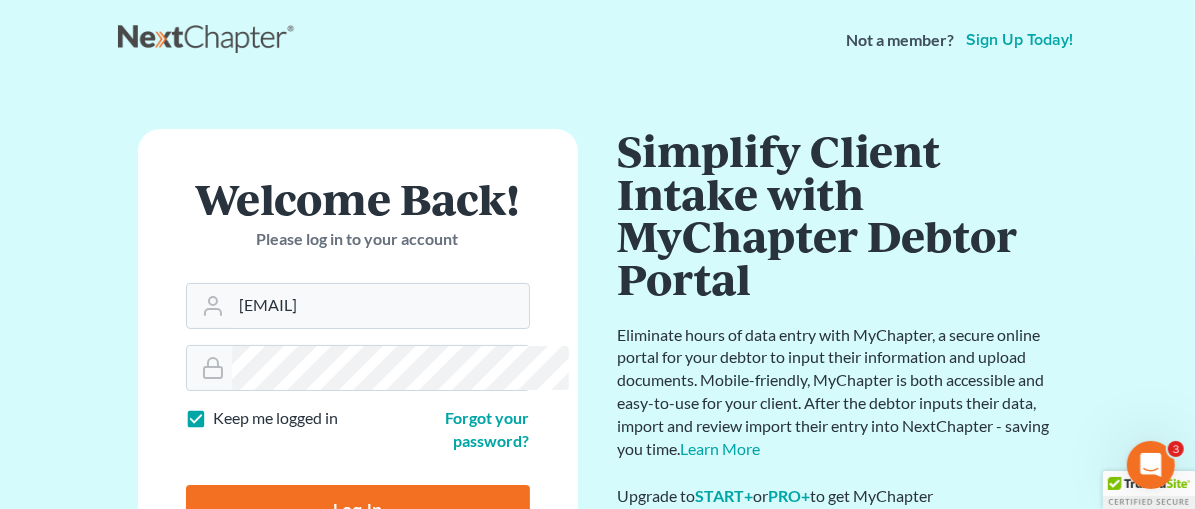 drag, startPoint x: 1205, startPoint y: 178, endPoint x: 1193, endPoint y: 17, distance: 161.44658 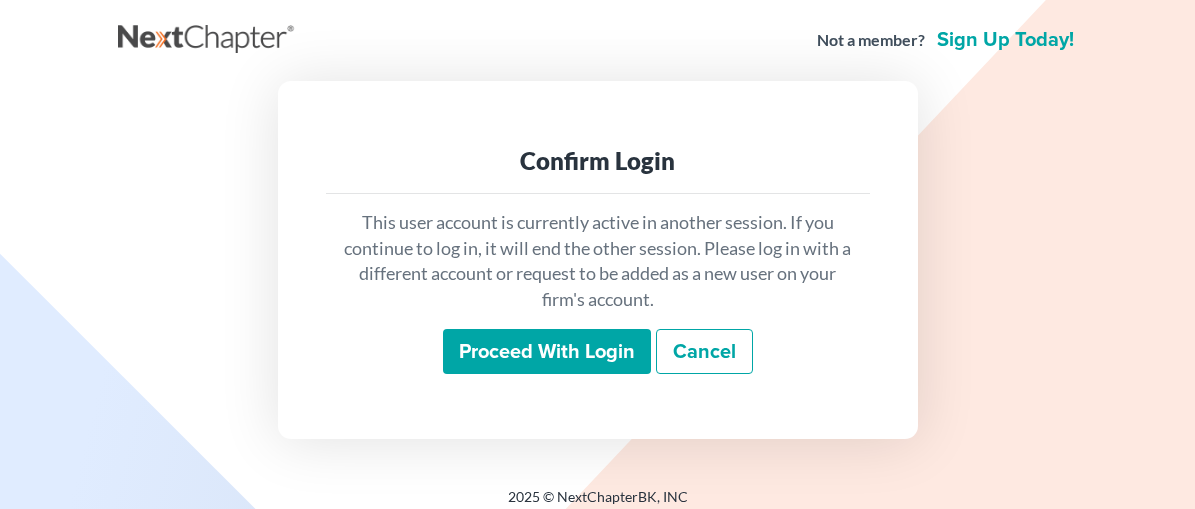 scroll, scrollTop: 0, scrollLeft: 0, axis: both 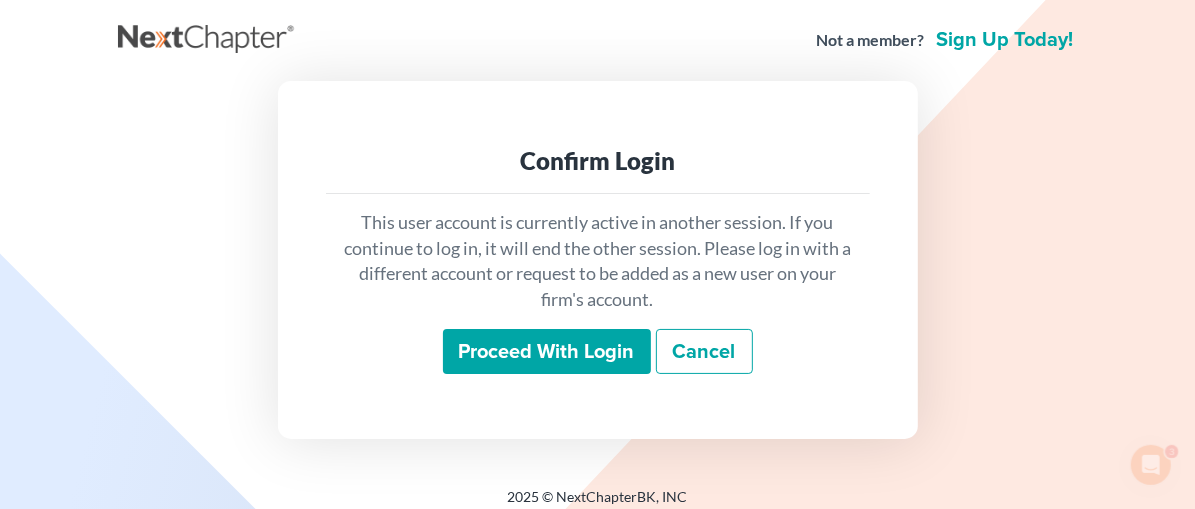 click on "Proceed with login" at bounding box center [547, 352] 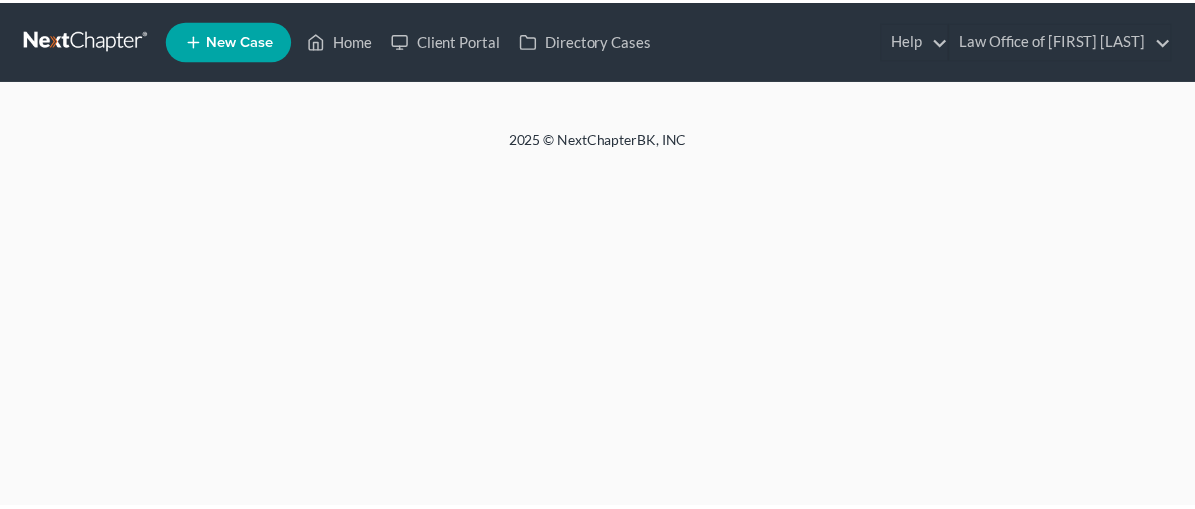 scroll, scrollTop: 0, scrollLeft: 0, axis: both 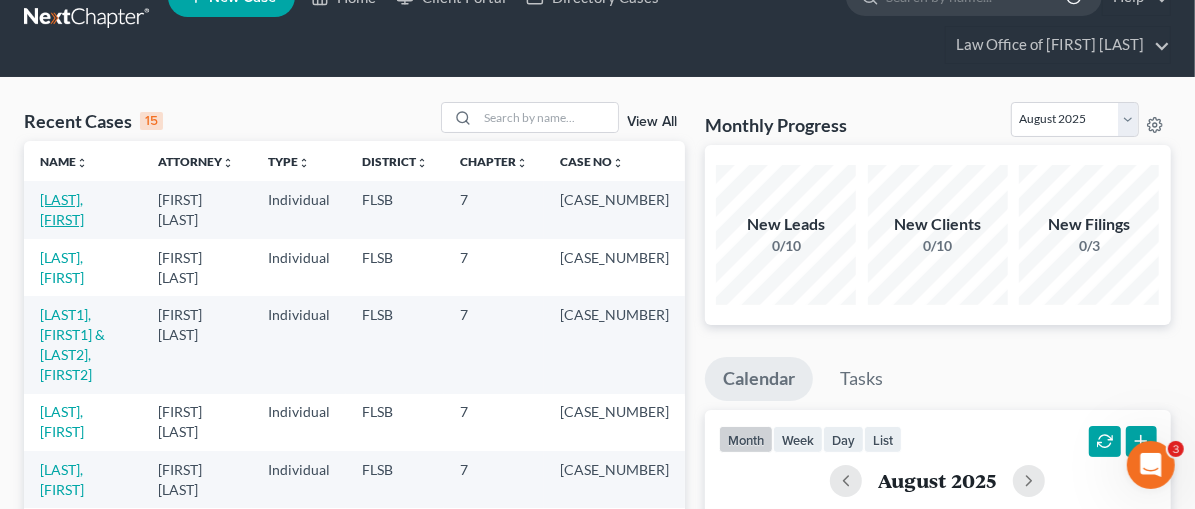 click on "Krigger, Allysen" at bounding box center (62, 209) 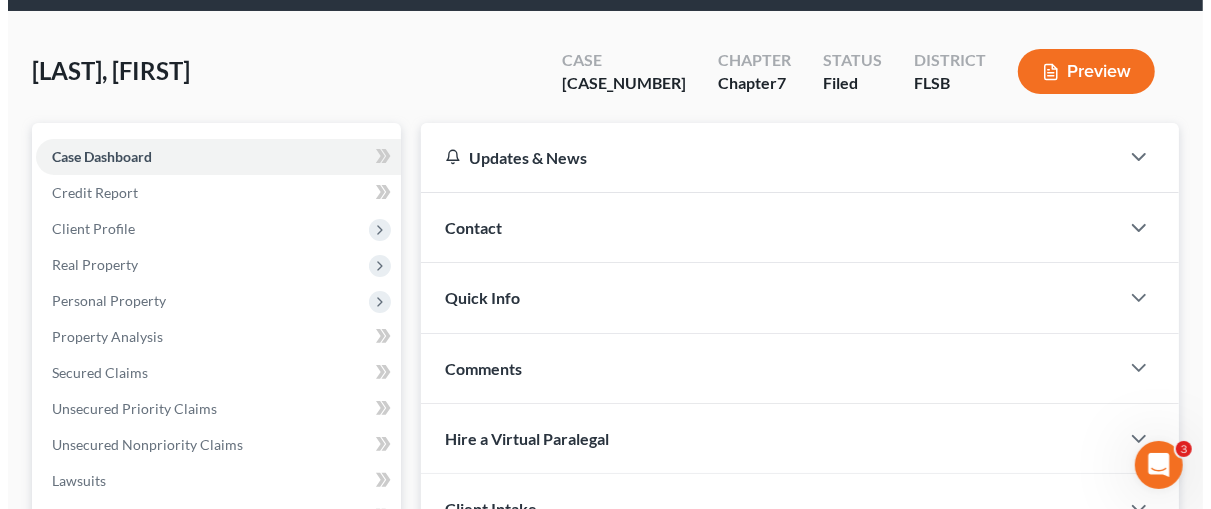scroll, scrollTop: 90, scrollLeft: 0, axis: vertical 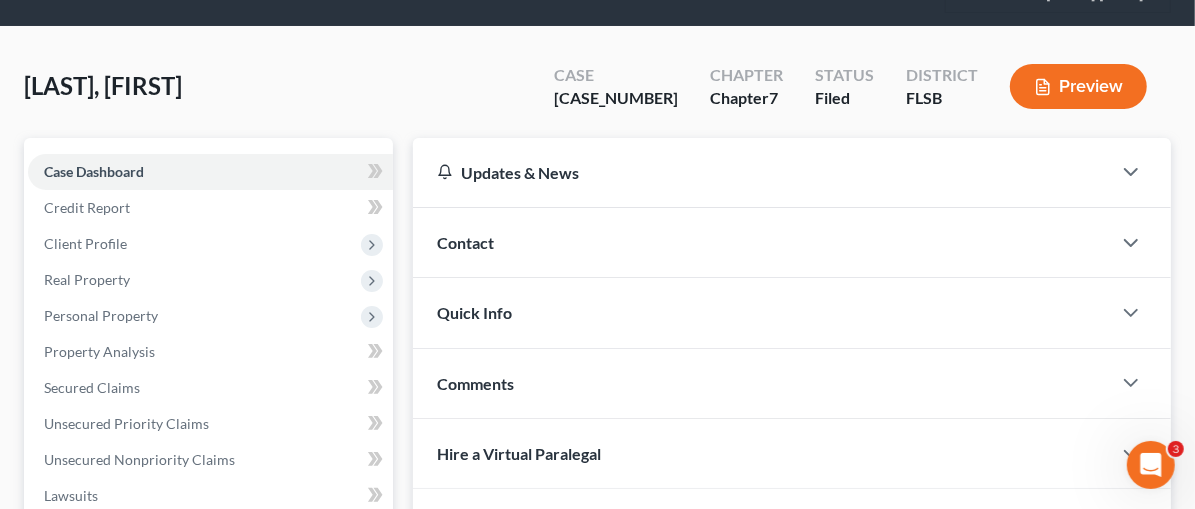 click on "Preview" at bounding box center (1078, 86) 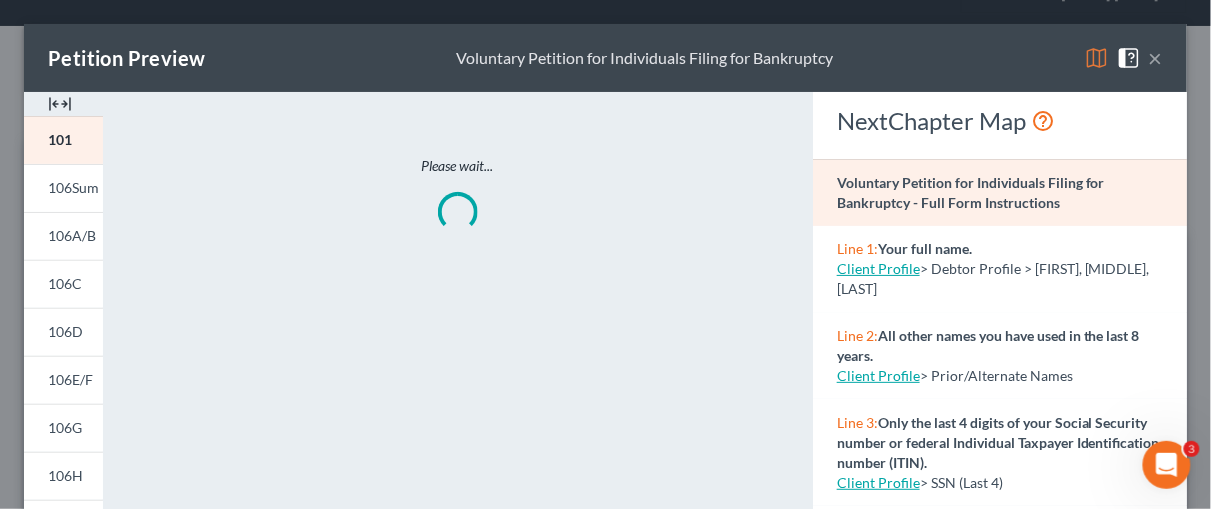 click at bounding box center [60, 104] 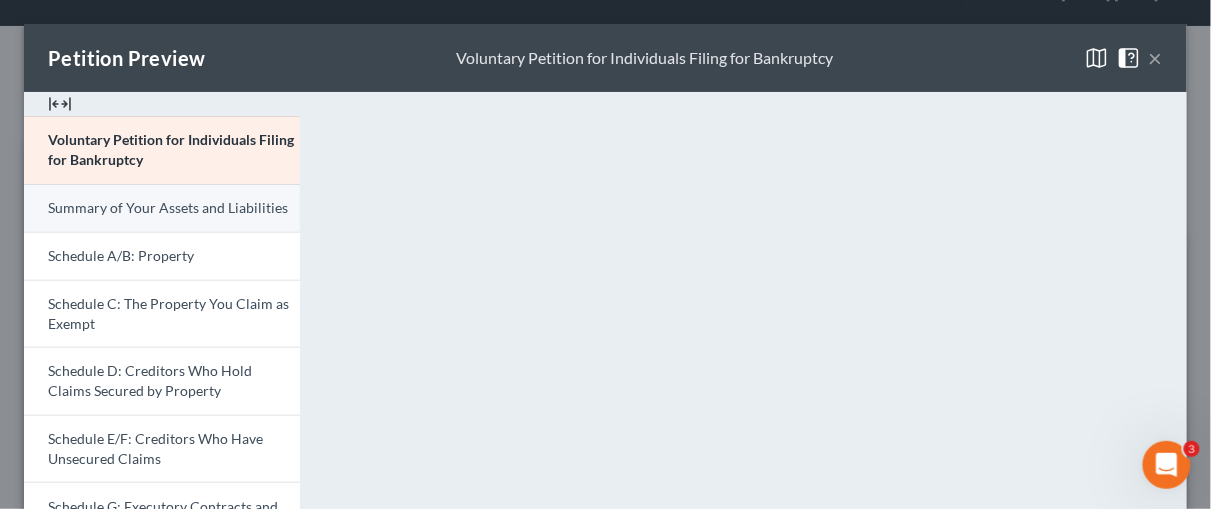 click on "Summary of Your Assets and Liabilities" at bounding box center [168, 207] 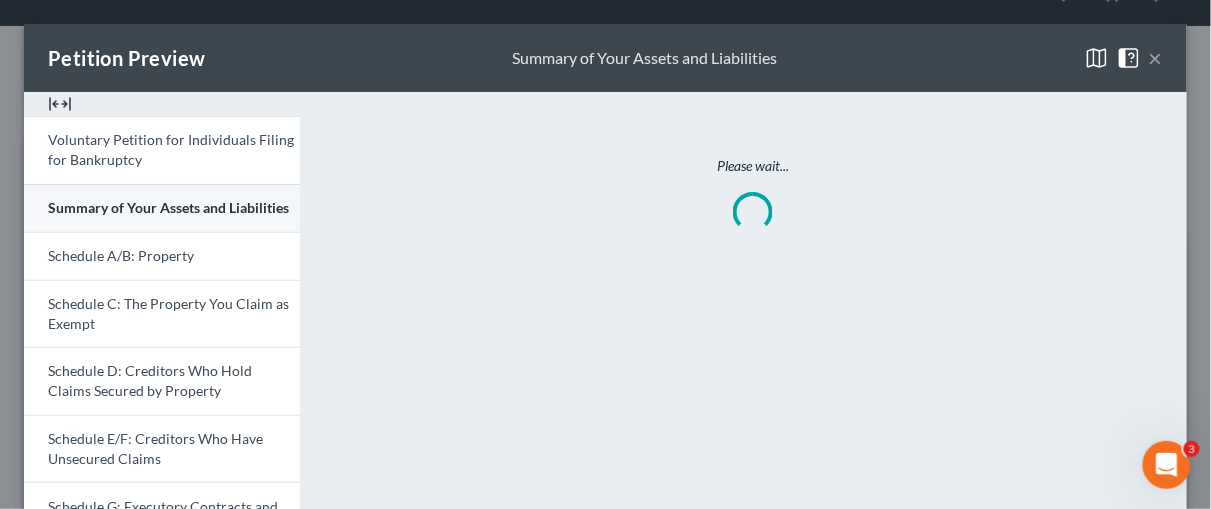 click on "Summary of Your Assets and Liabilities" at bounding box center (168, 207) 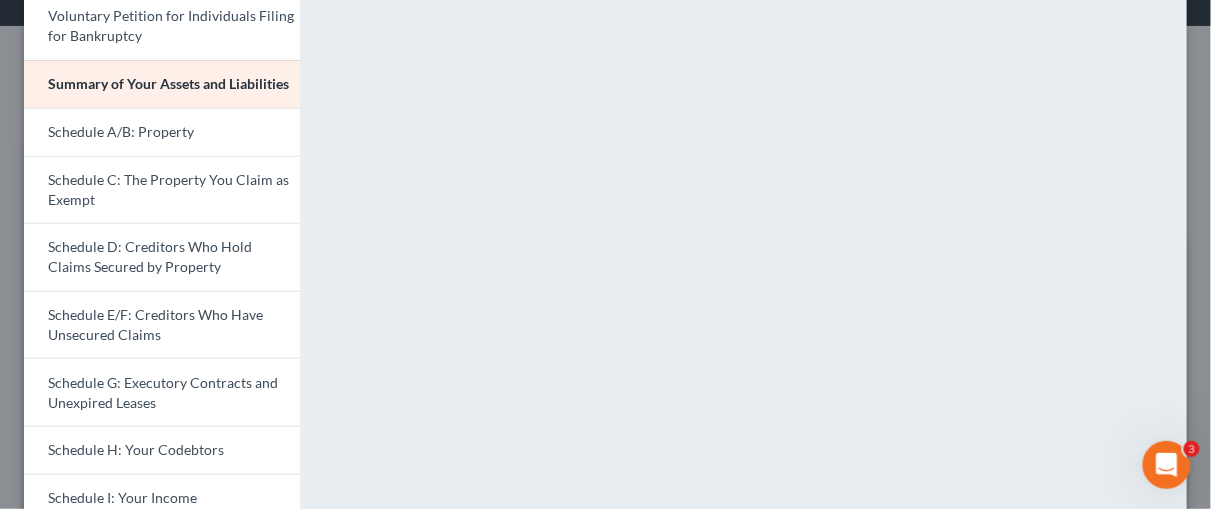 scroll, scrollTop: 223, scrollLeft: 0, axis: vertical 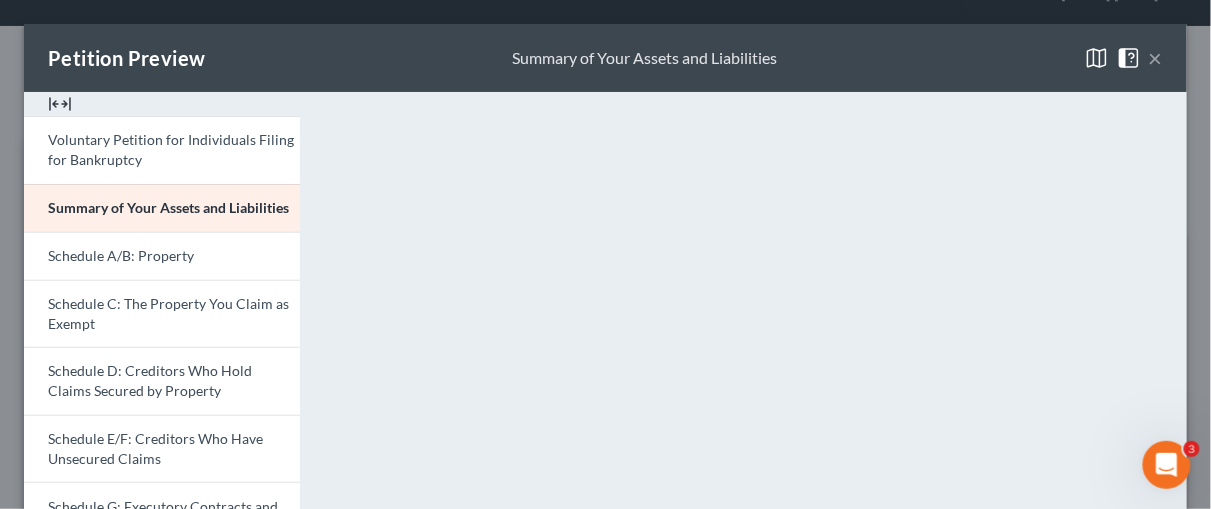 drag, startPoint x: 185, startPoint y: 143, endPoint x: 163, endPoint y: 65, distance: 81.0432 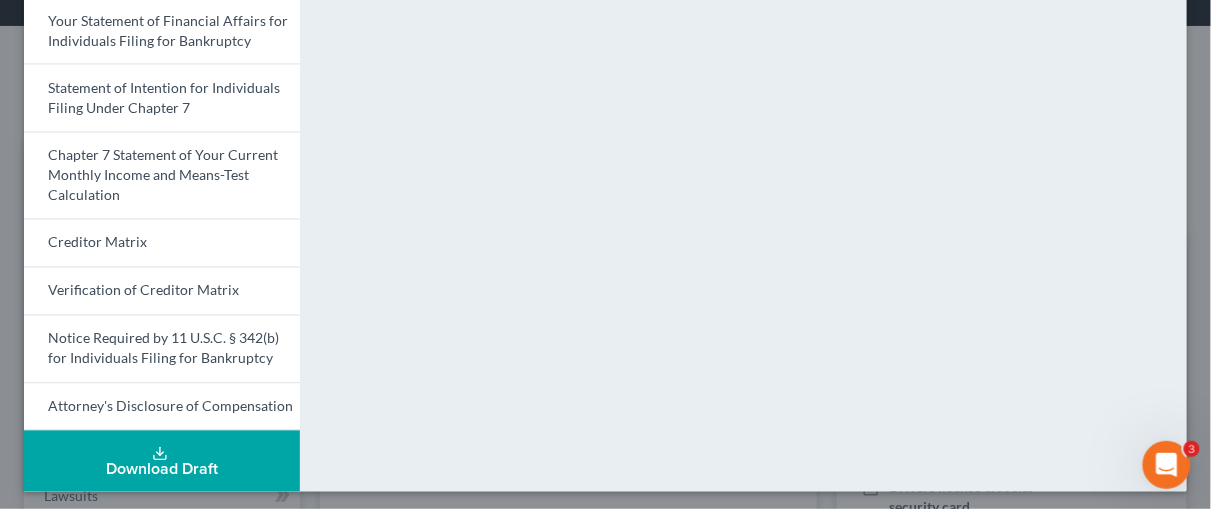 scroll, scrollTop: 766, scrollLeft: 0, axis: vertical 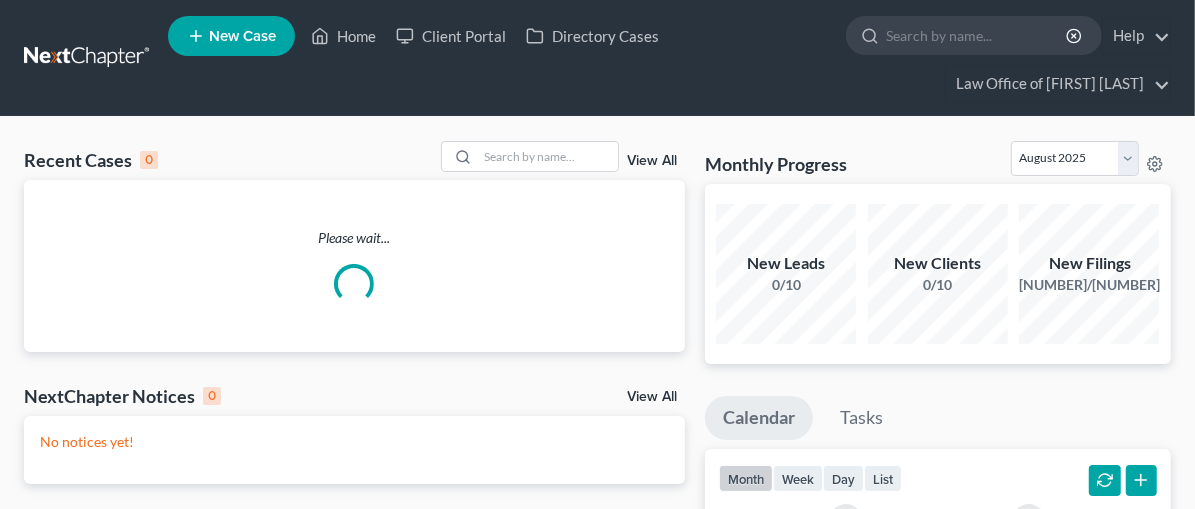click on "Monthly Progress
Bankruptcy
Bankruptcy
August 2025 July 2025 June 2025 May 2025 April 2025 March 2025 February 2025 January 2025 December 2024 November 2024 October 2024 September 2024
New Leads 0/10 New Clients 0/10 New Filings 0/3
Calendar
Tasks
month week day list     August 2025 Sun Mon Tue Wed Thu Fri Sat 27 28 29 30 31 1 2 3 4 5 6 7 8 9 10 11 12 13 14 15 16 17 18 19 20 21 22 23 24 25 26 27 28 29 30 31 1 2 3 4 5 6
Hide Case Specific Tasks
Initial consultation Montenegro, Vanessa Receive documents Montenegro, Vanessa Follow up appointment Montenegro, Vanessa Review petition Montenegro, Vanessa Signing appointment Montenegro, Vanessa File petition Montenegro, Vanessa Email pay stubs to trustee Montenegro, Vanessa Calendar 341 Hearing and send notice to debtor(s) Montenegro, Vanessa Send notice of Bankruptcy to parties Montenegro, Vanessa Montenegro, Vanessa" at bounding box center (938, 636) 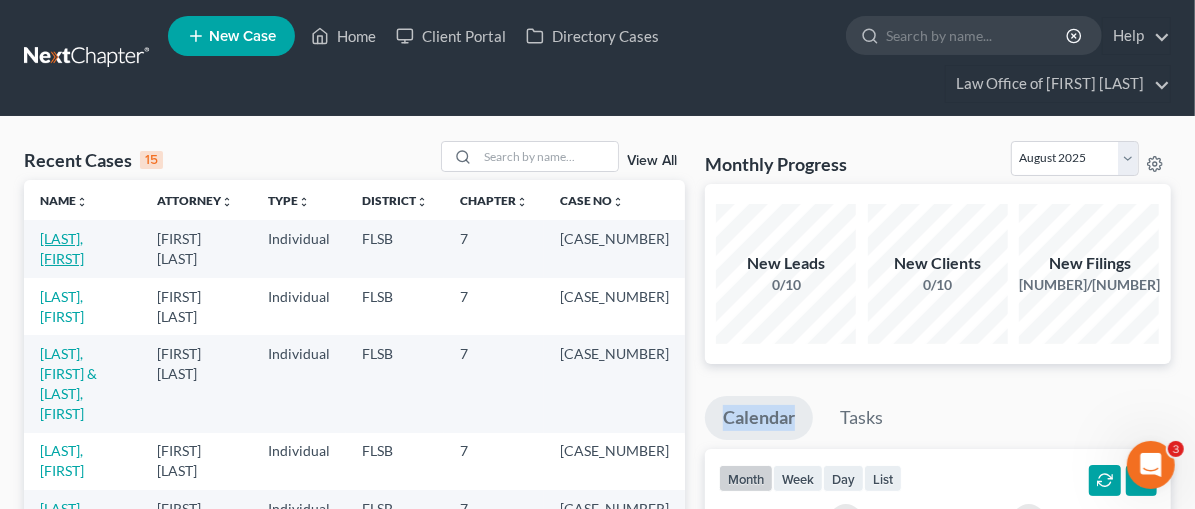 scroll, scrollTop: 0, scrollLeft: 0, axis: both 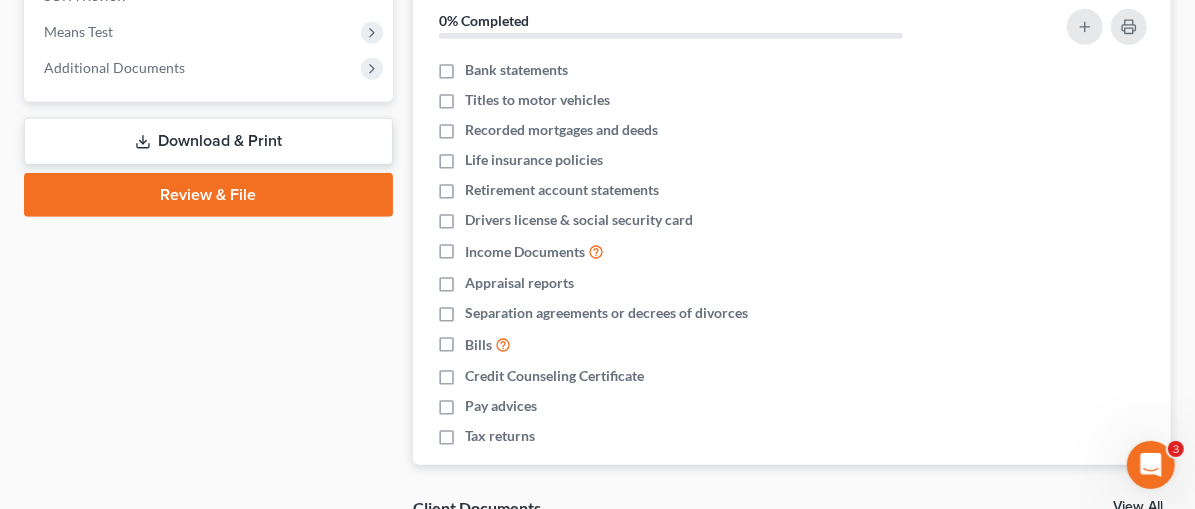 click on "Download & Print" at bounding box center [208, 141] 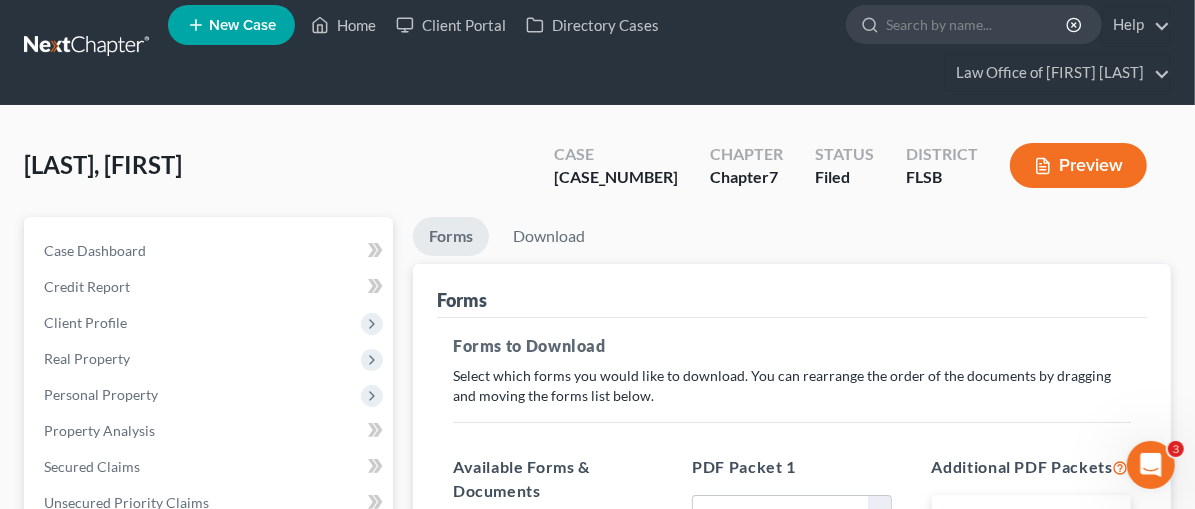 scroll, scrollTop: 0, scrollLeft: 0, axis: both 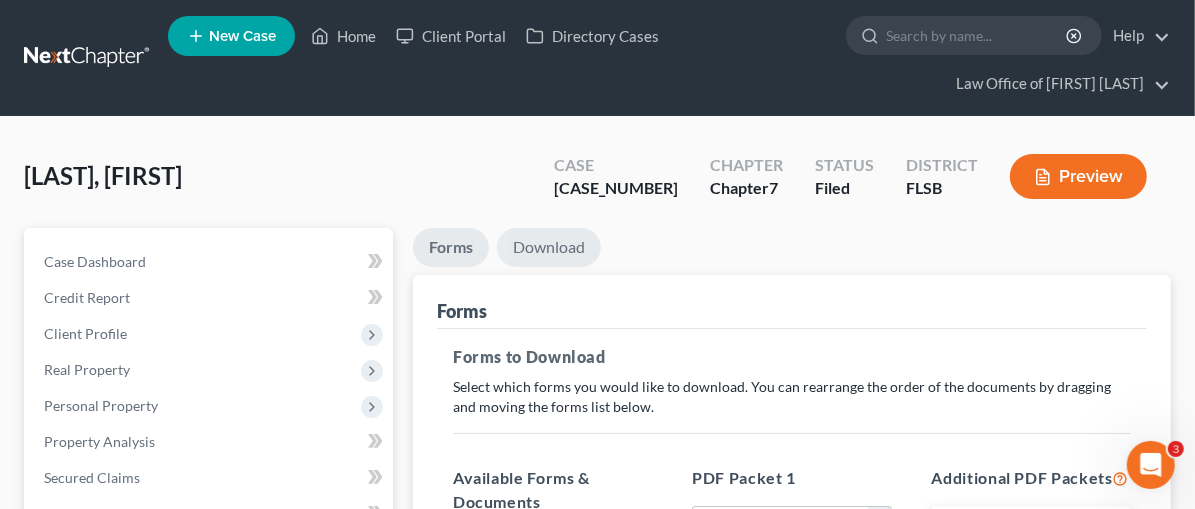 click on "Download" at bounding box center (549, 247) 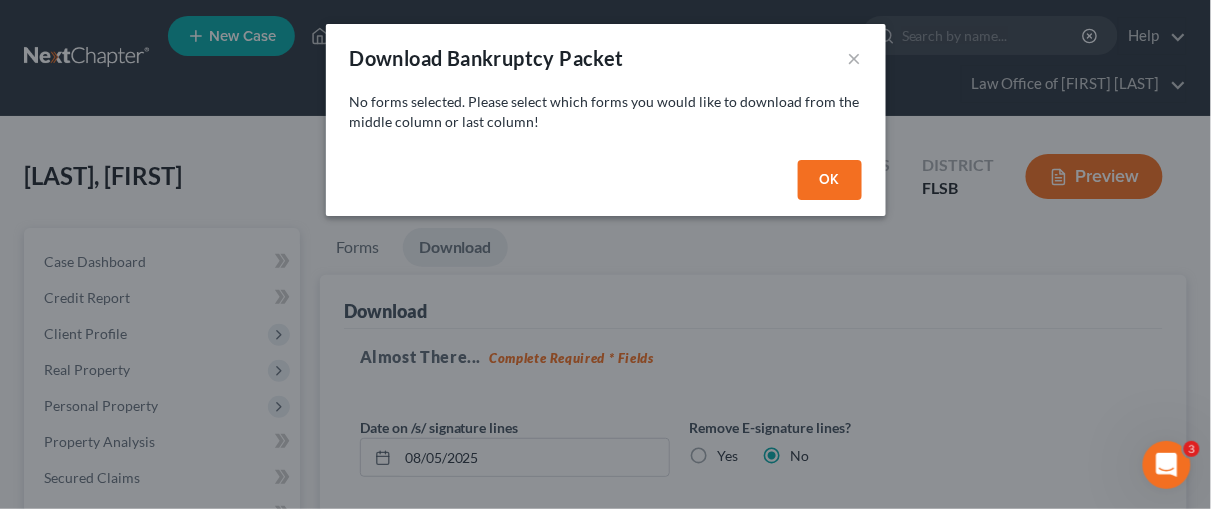 click on "OK" at bounding box center [830, 180] 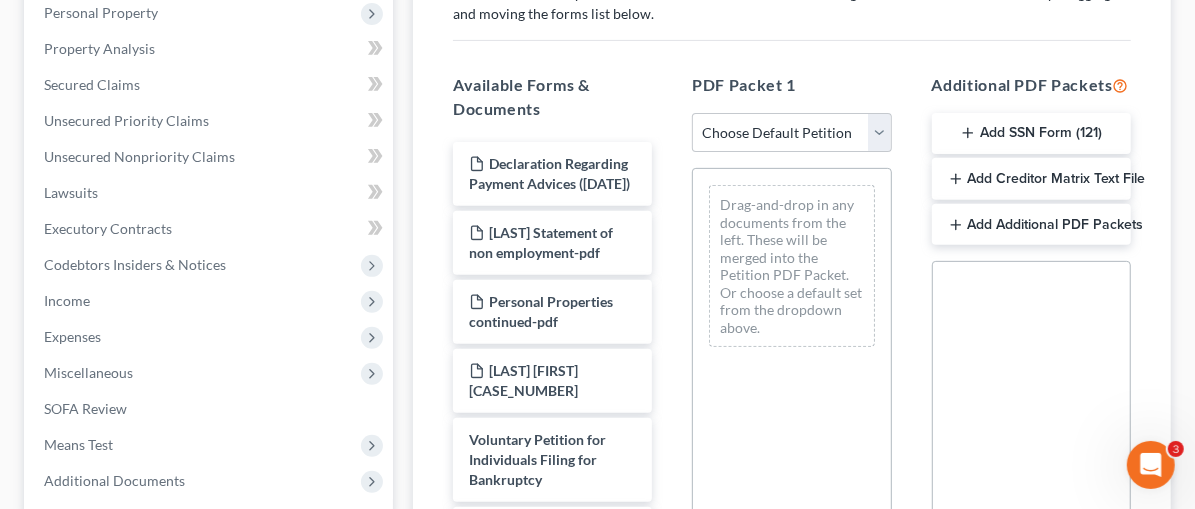 scroll, scrollTop: 394, scrollLeft: 0, axis: vertical 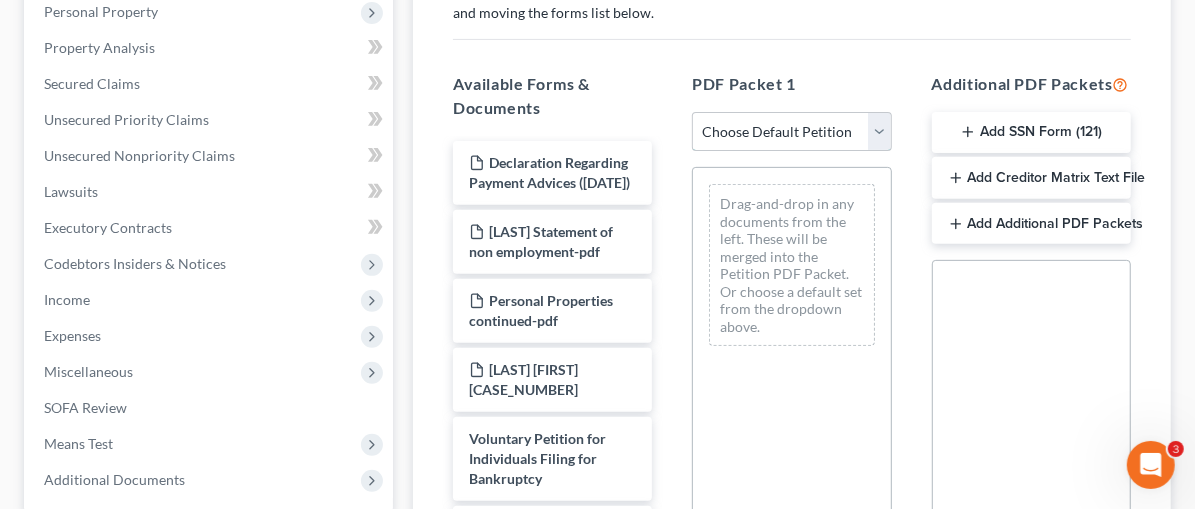 click on "Choose Default Petition PDF Packet Complete Bankruptcy Petition (all forms and schedules) Emergency Filing Forms (Petition and Creditor List Only) Amended Forms Signature Pages Only" at bounding box center (791, 132) 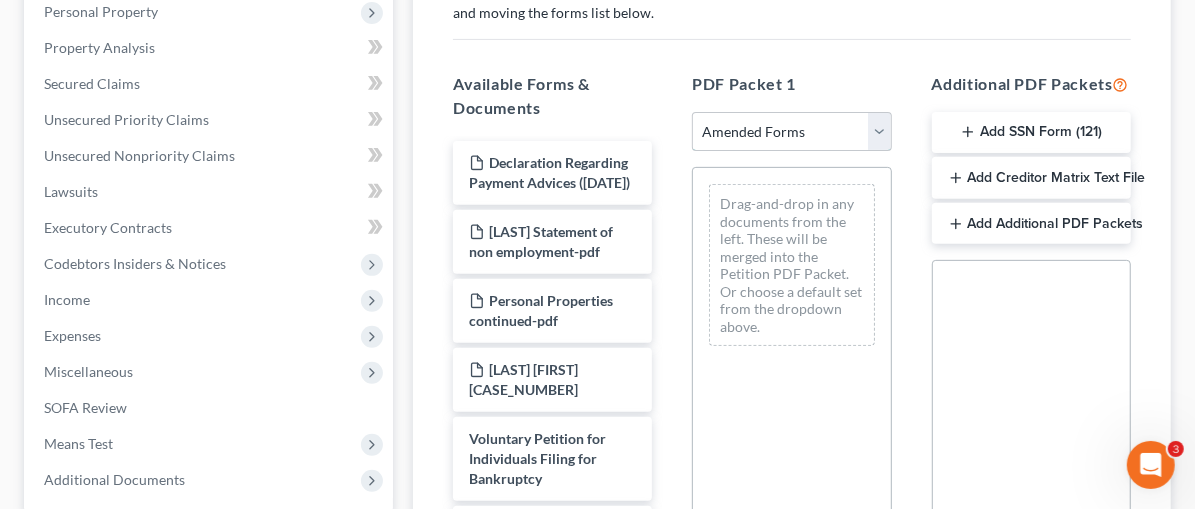 click on "Choose Default Petition PDF Packet Complete Bankruptcy Petition (all forms and schedules) Emergency Filing Forms (Petition and Creditor List Only) Amended Forms Signature Pages Only" at bounding box center [791, 132] 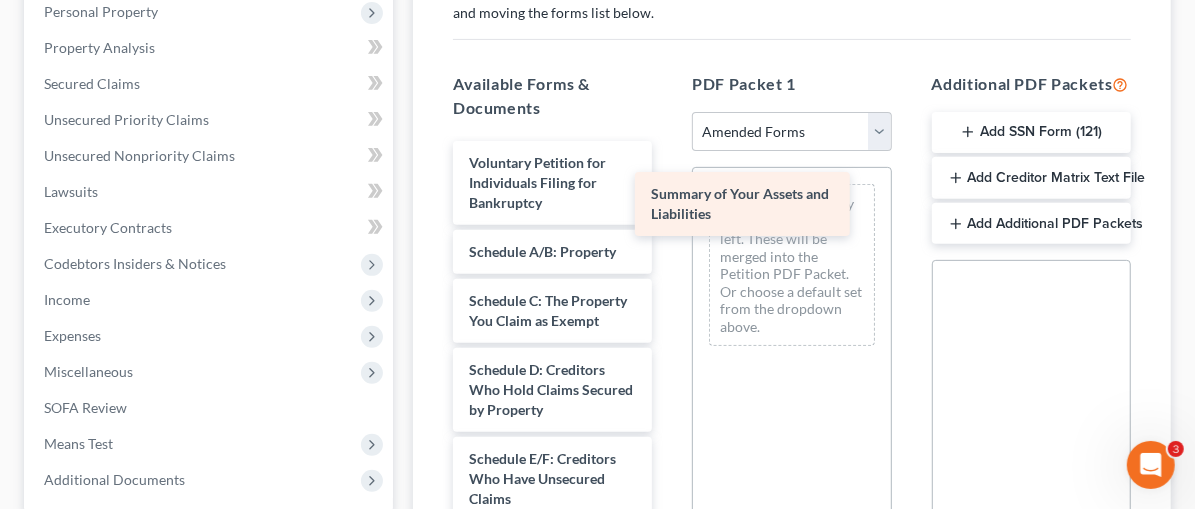 drag, startPoint x: 445, startPoint y: 234, endPoint x: 723, endPoint y: 204, distance: 279.614 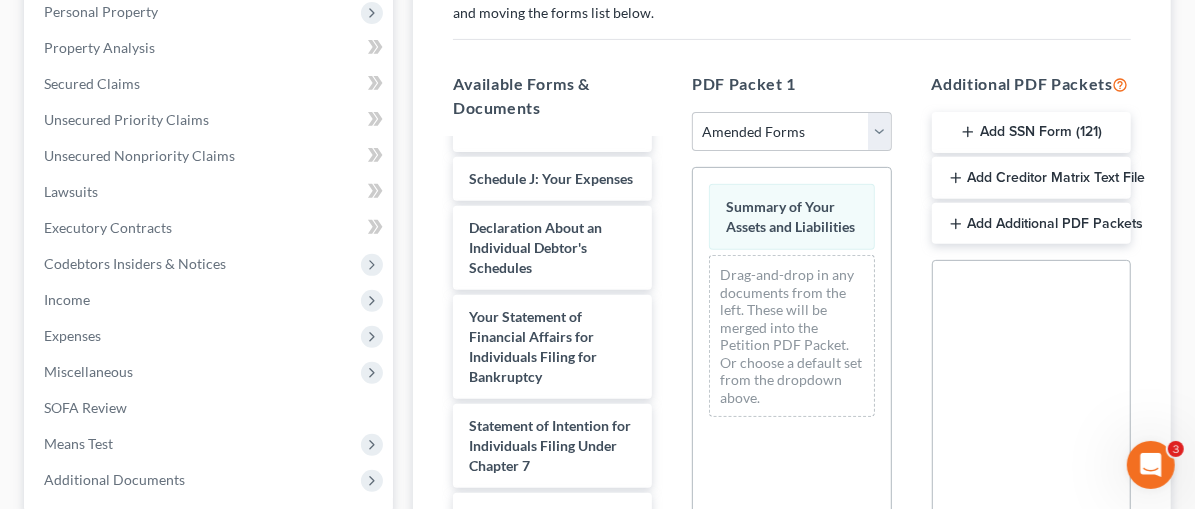 scroll, scrollTop: 580, scrollLeft: 0, axis: vertical 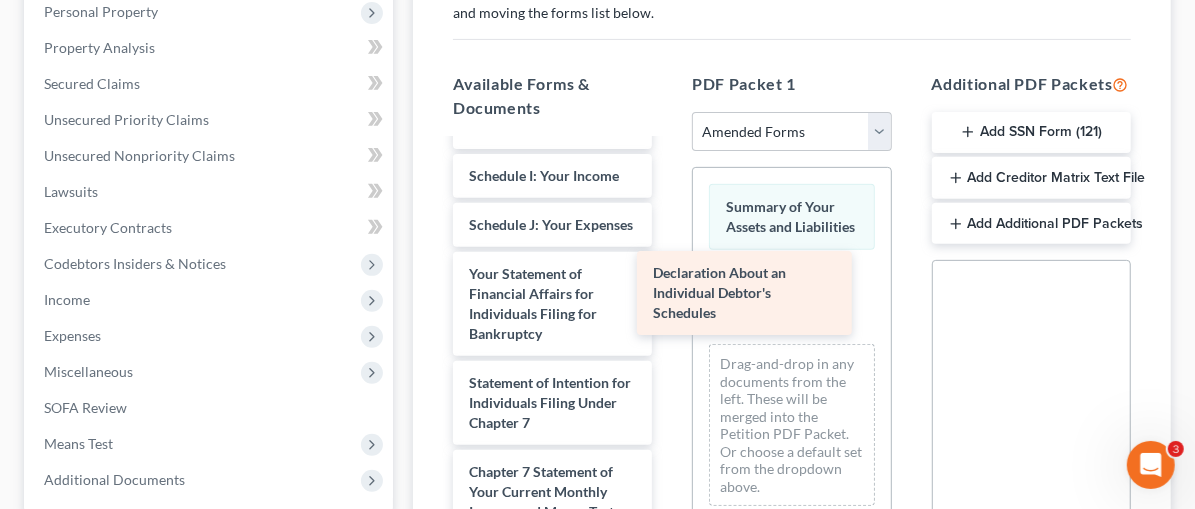 drag, startPoint x: 406, startPoint y: 214, endPoint x: 687, endPoint y: 282, distance: 289.11072 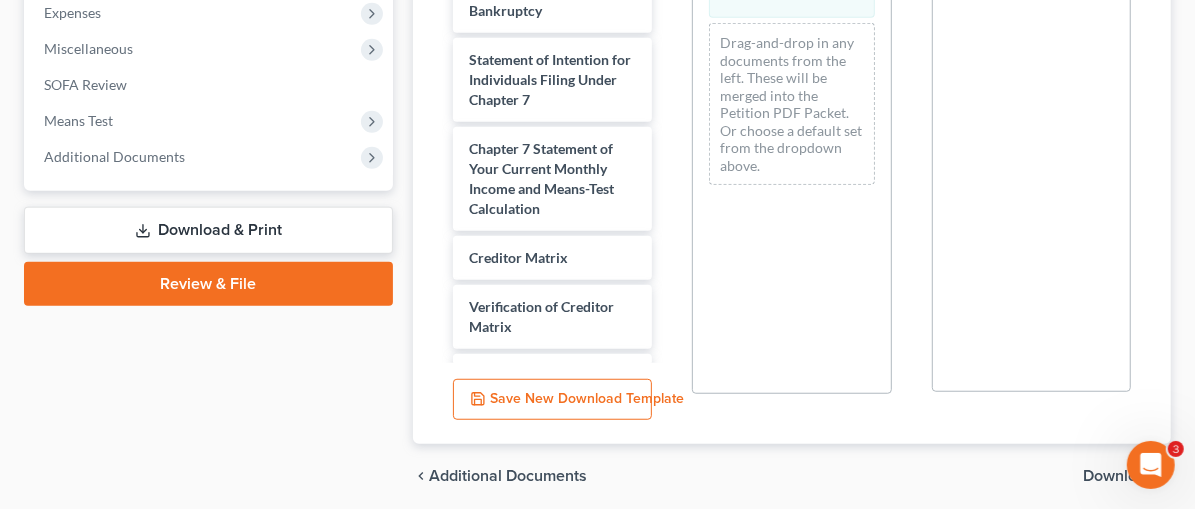 scroll, scrollTop: 778, scrollLeft: 0, axis: vertical 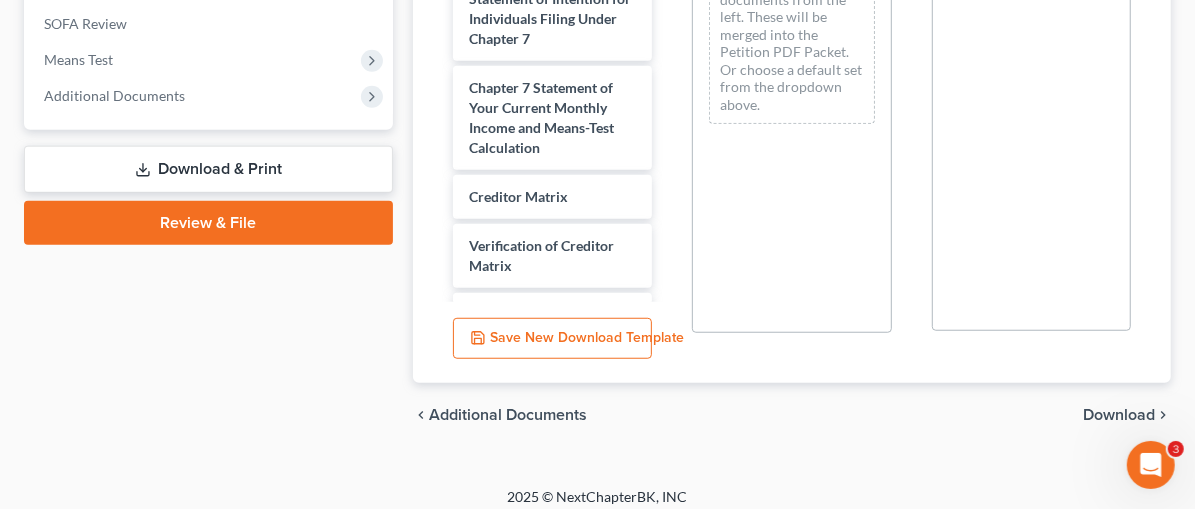 drag, startPoint x: 1200, startPoint y: 265, endPoint x: 26, endPoint y: 36, distance: 1196.1259 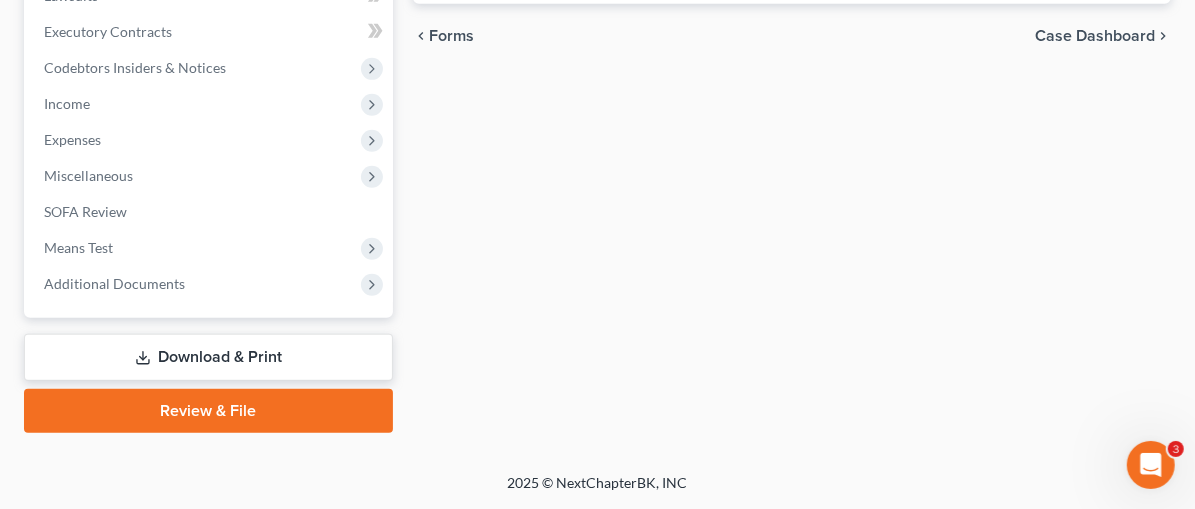 scroll, scrollTop: 586, scrollLeft: 0, axis: vertical 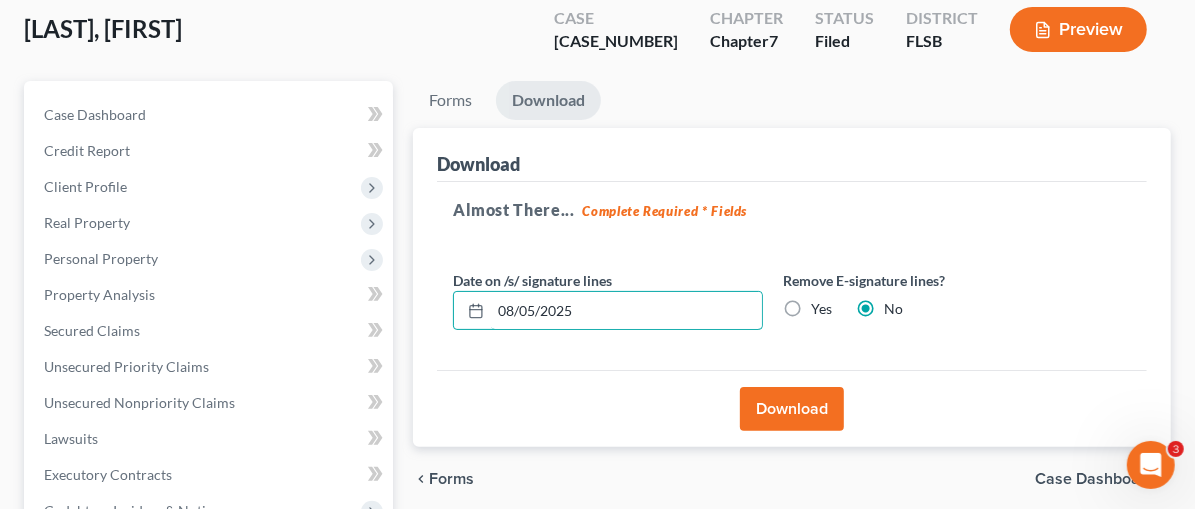 drag, startPoint x: 493, startPoint y: 308, endPoint x: 339, endPoint y: 304, distance: 154.05194 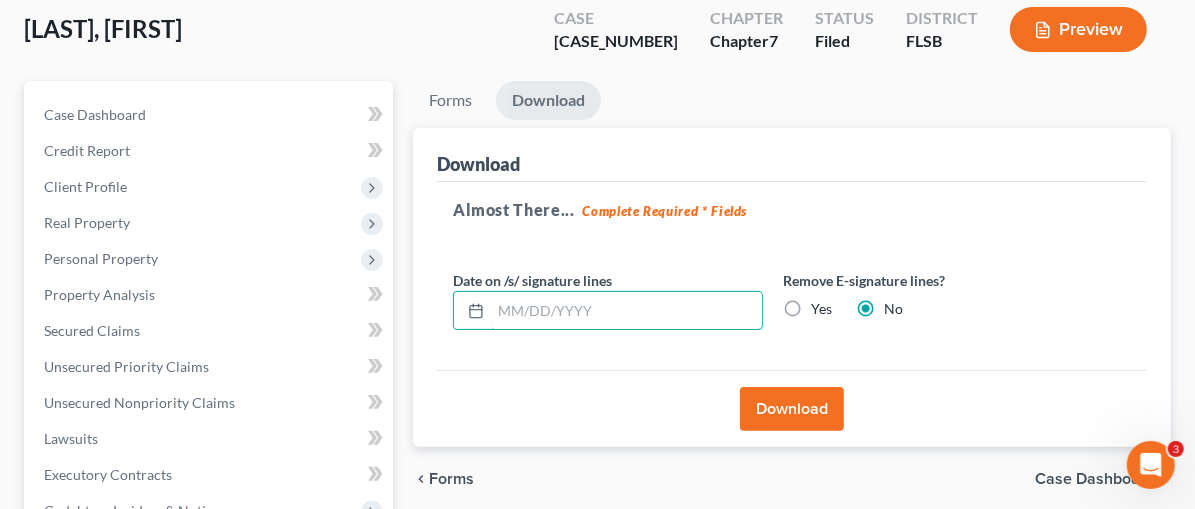 type 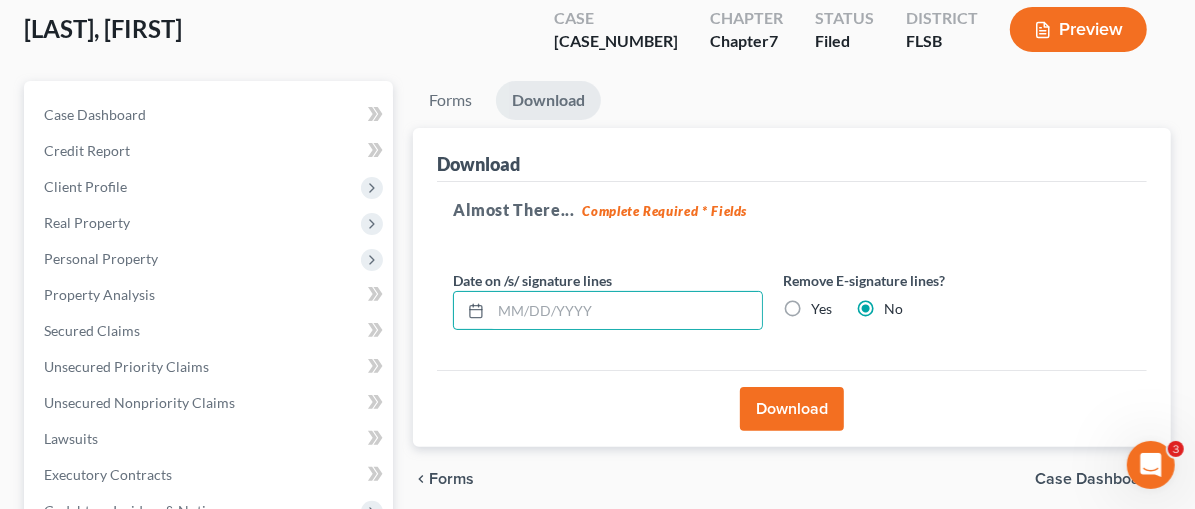 click on "Download" at bounding box center [792, 409] 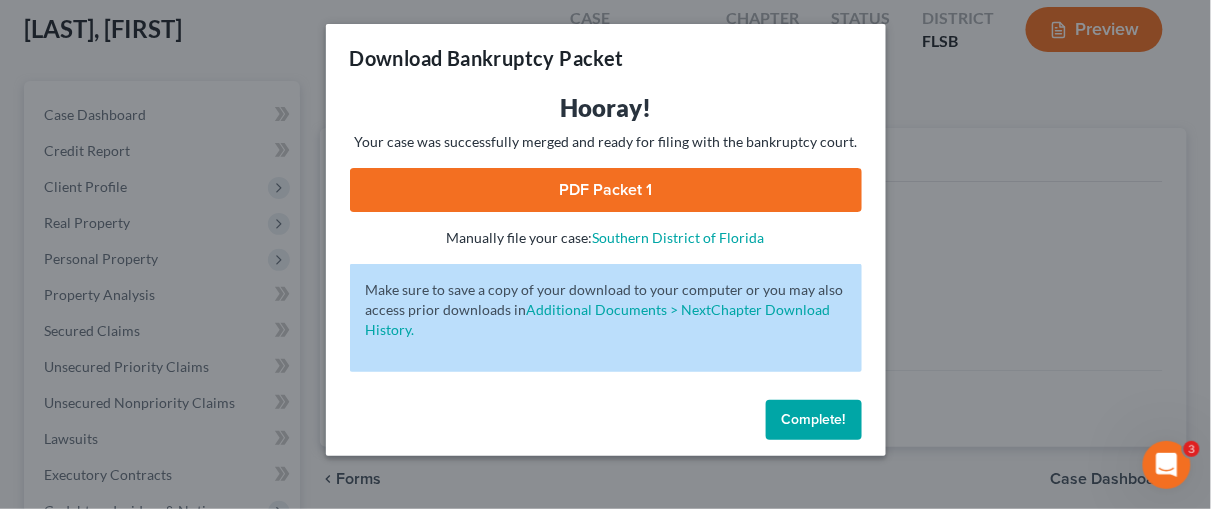 click on "PDF Packet 1" at bounding box center [606, 190] 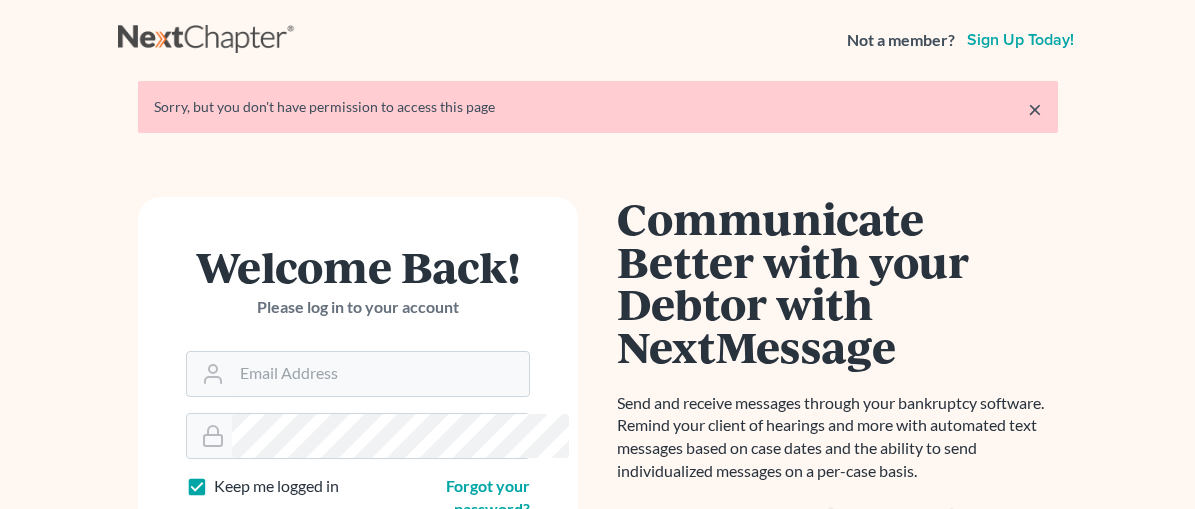 scroll, scrollTop: 0, scrollLeft: 0, axis: both 